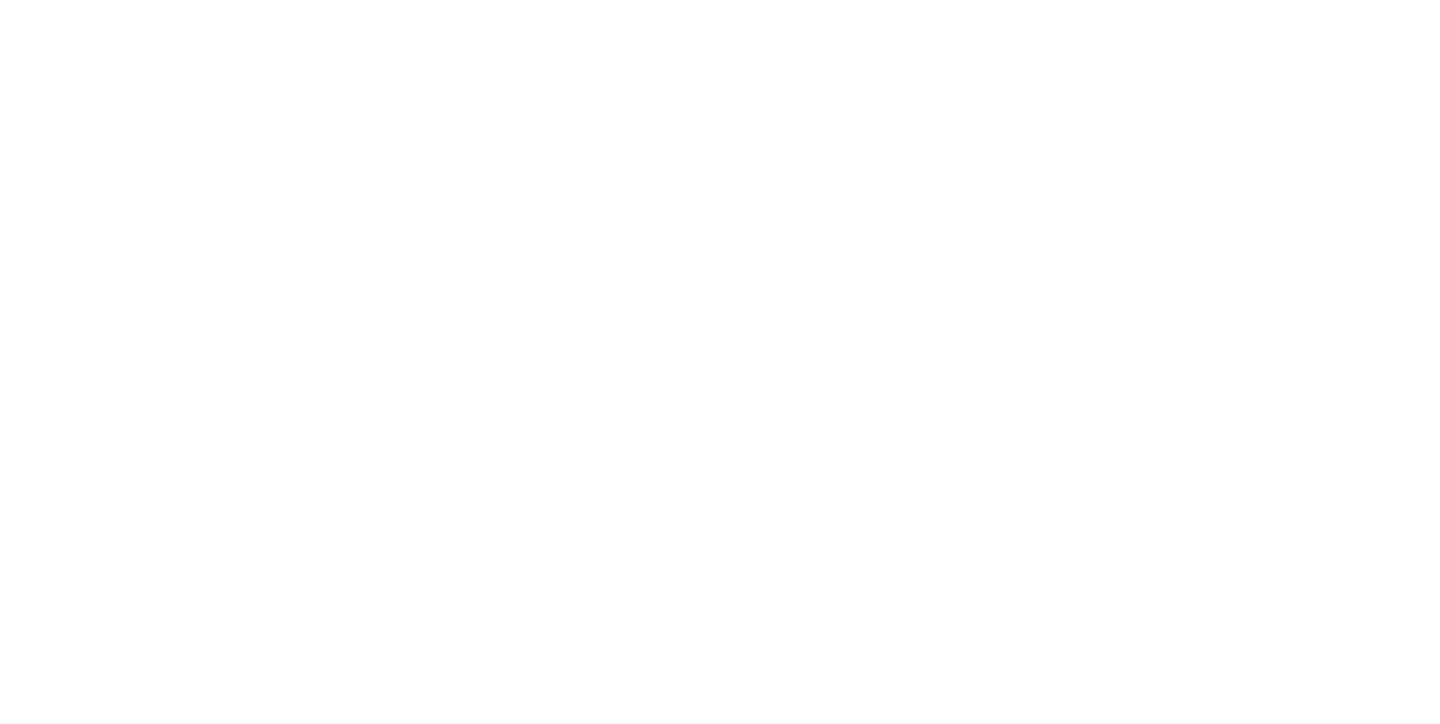 scroll, scrollTop: 0, scrollLeft: 0, axis: both 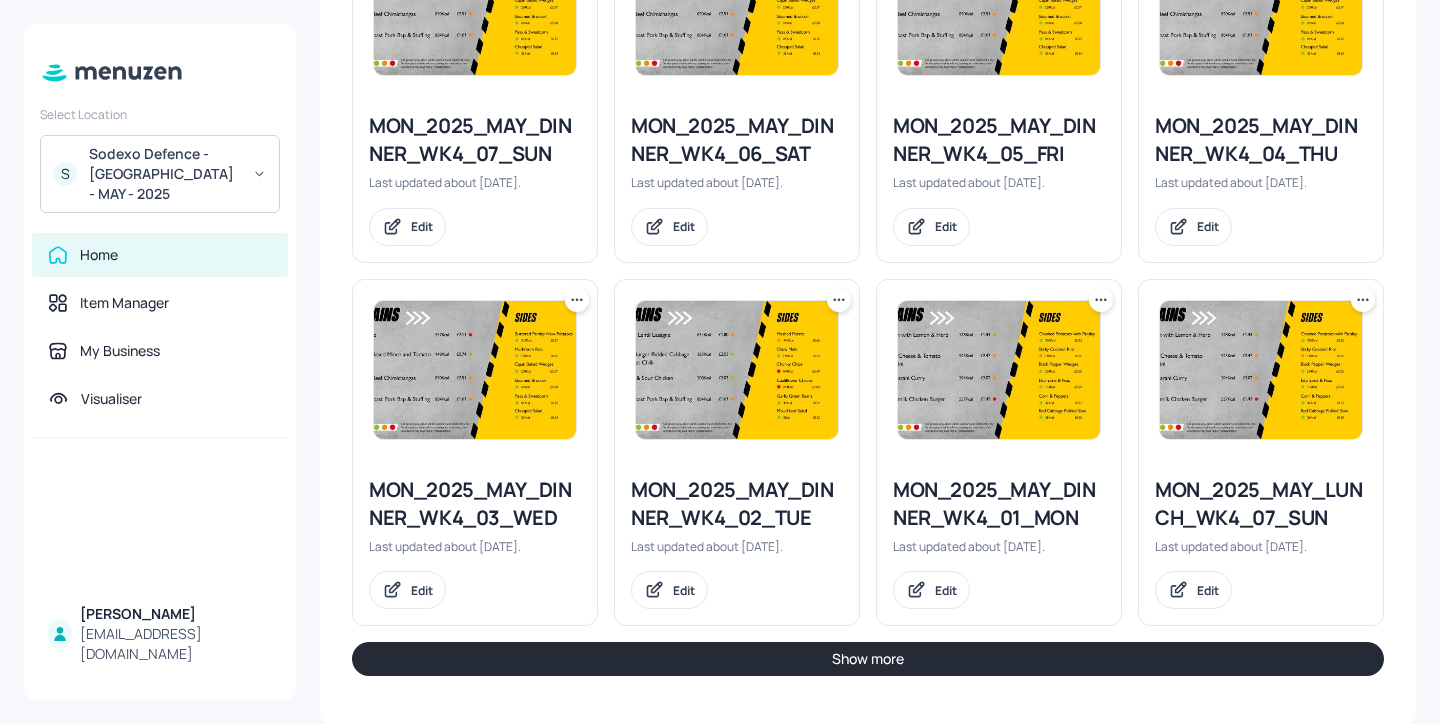 click on "Show more" at bounding box center [868, 659] 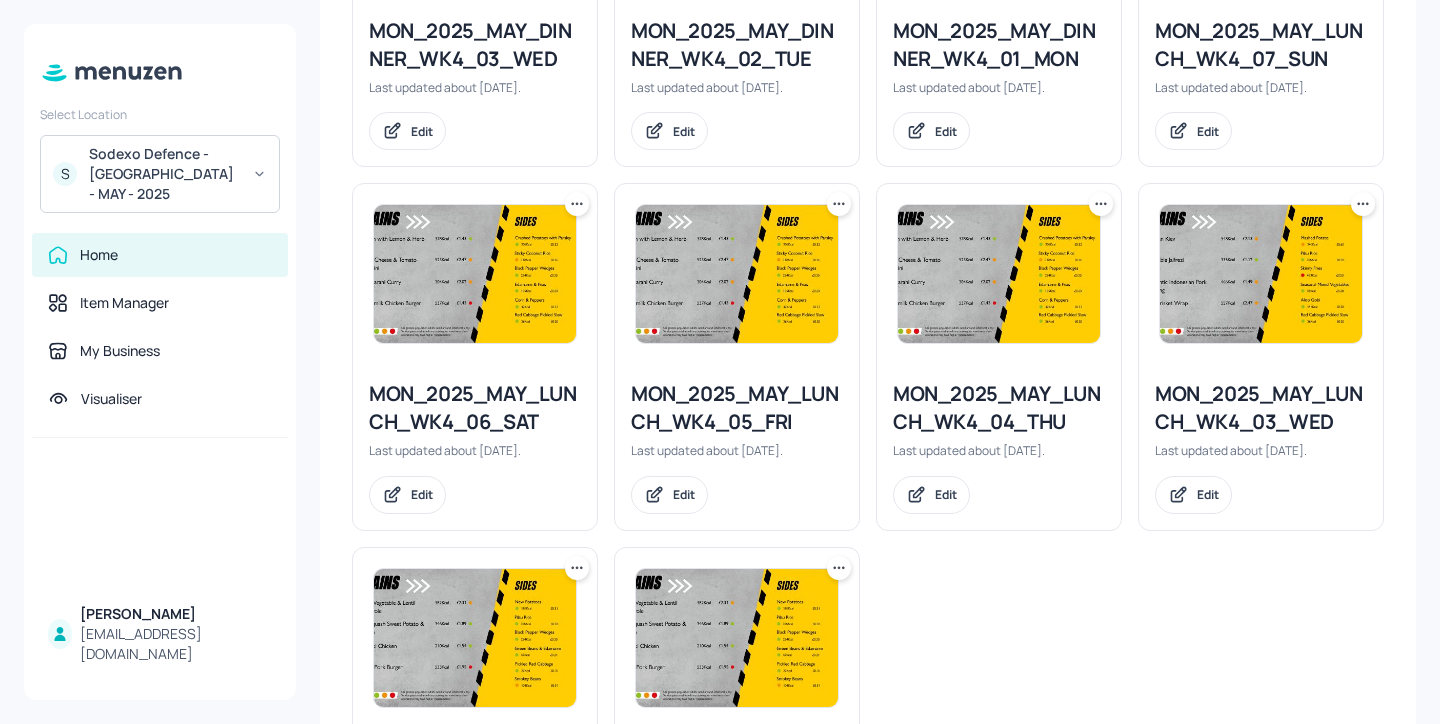 scroll, scrollTop: 2724, scrollLeft: 0, axis: vertical 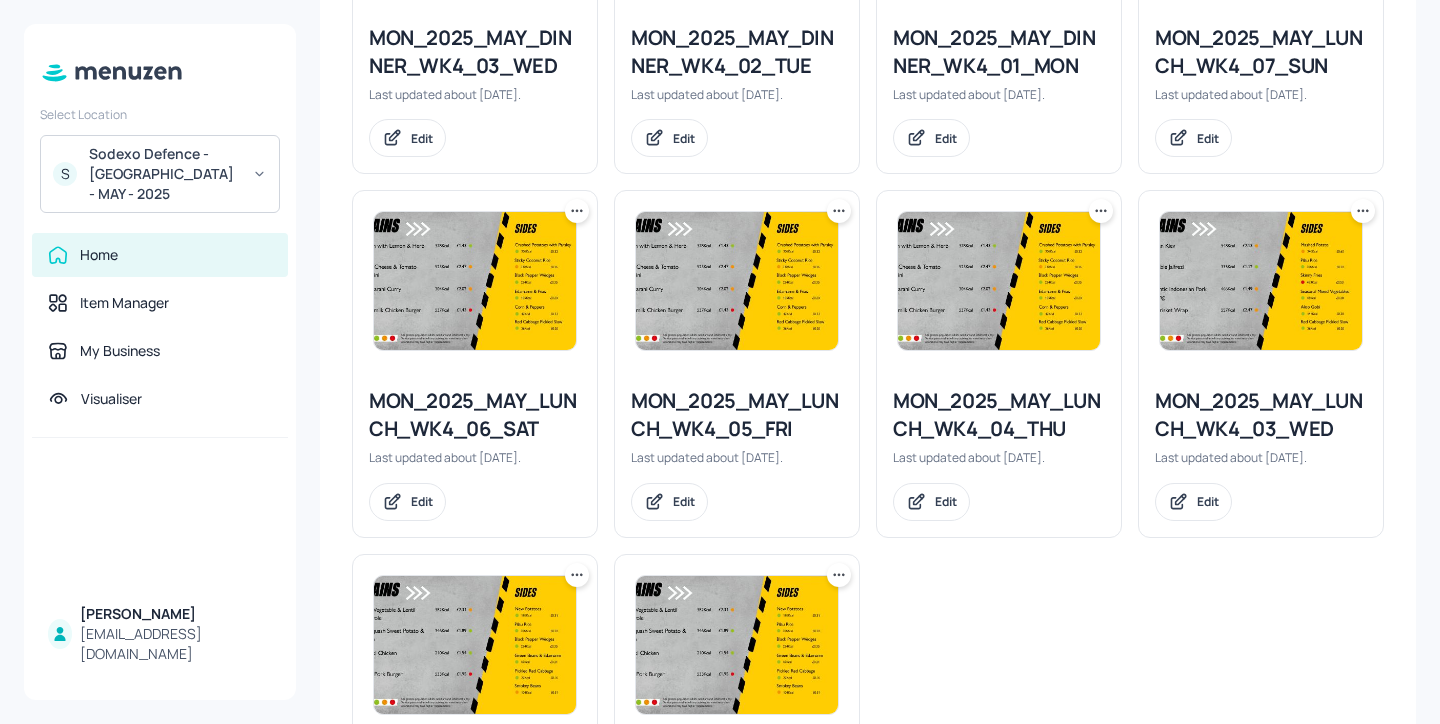 click 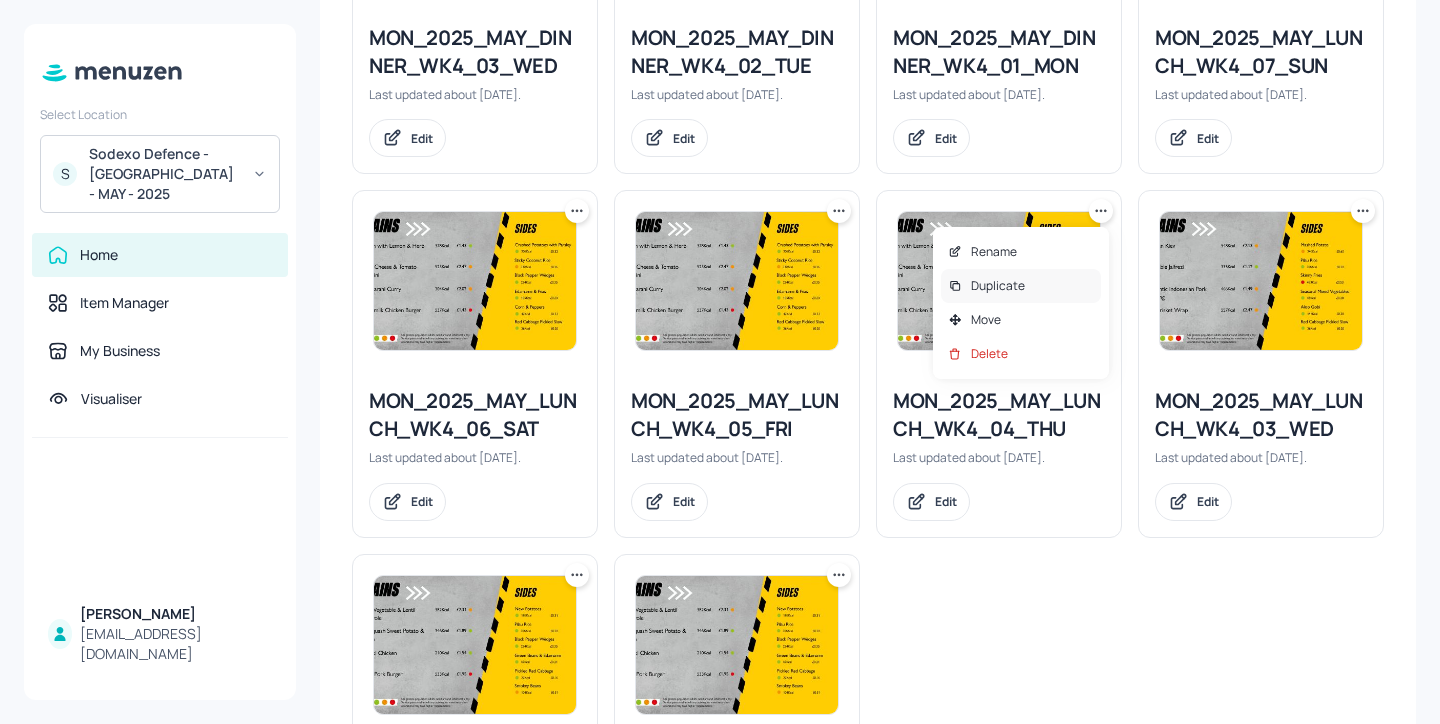 click on "Duplicate" at bounding box center [1021, 286] 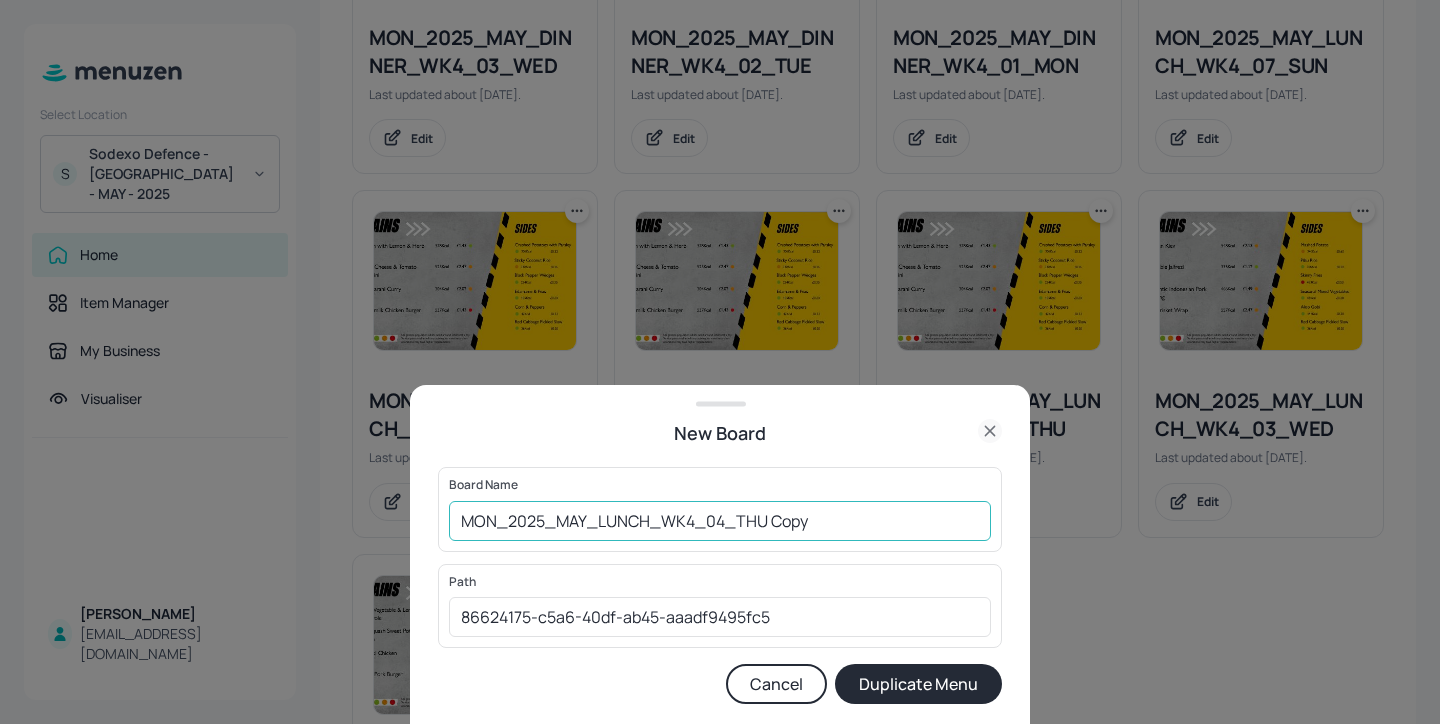 click on "MON_2025_MAY_LUNCH_WK4_04_THU Copy" at bounding box center [720, 521] 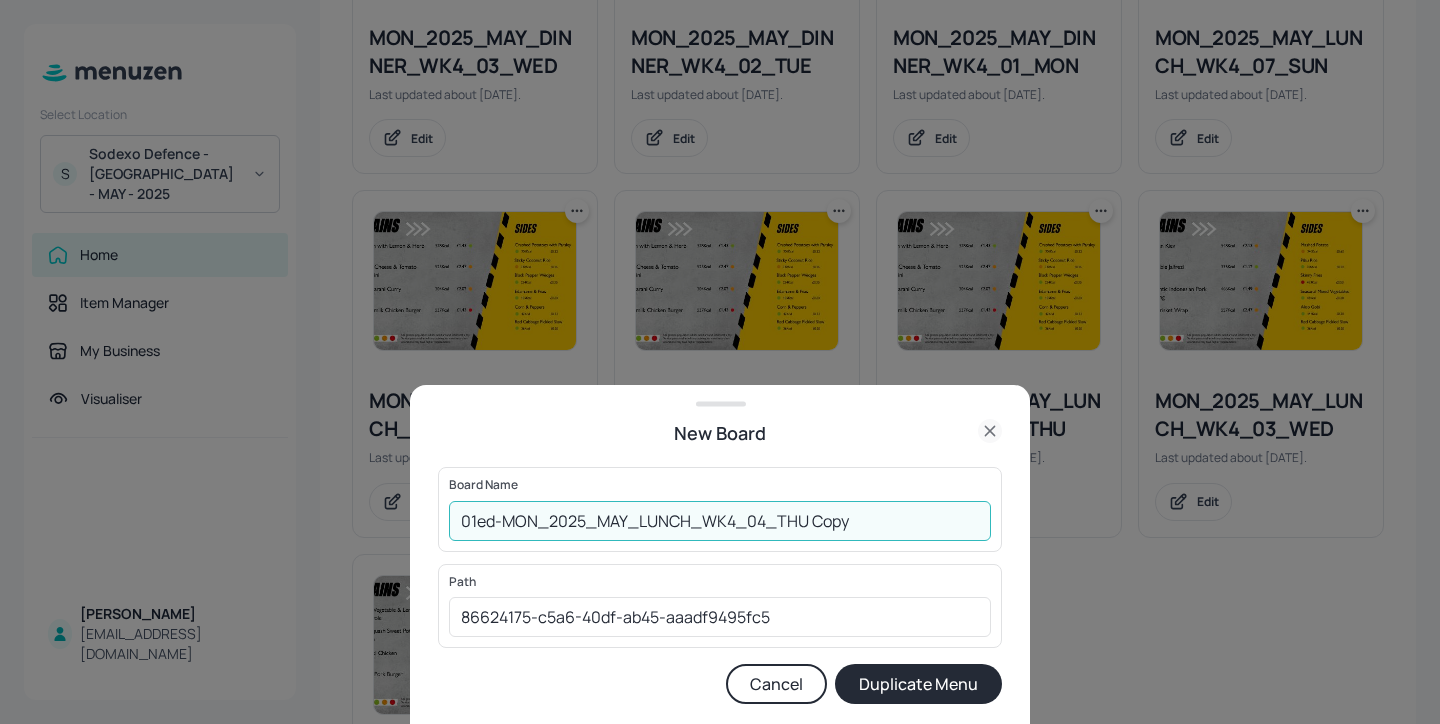 drag, startPoint x: 910, startPoint y: 533, endPoint x: 815, endPoint y: 528, distance: 95.131485 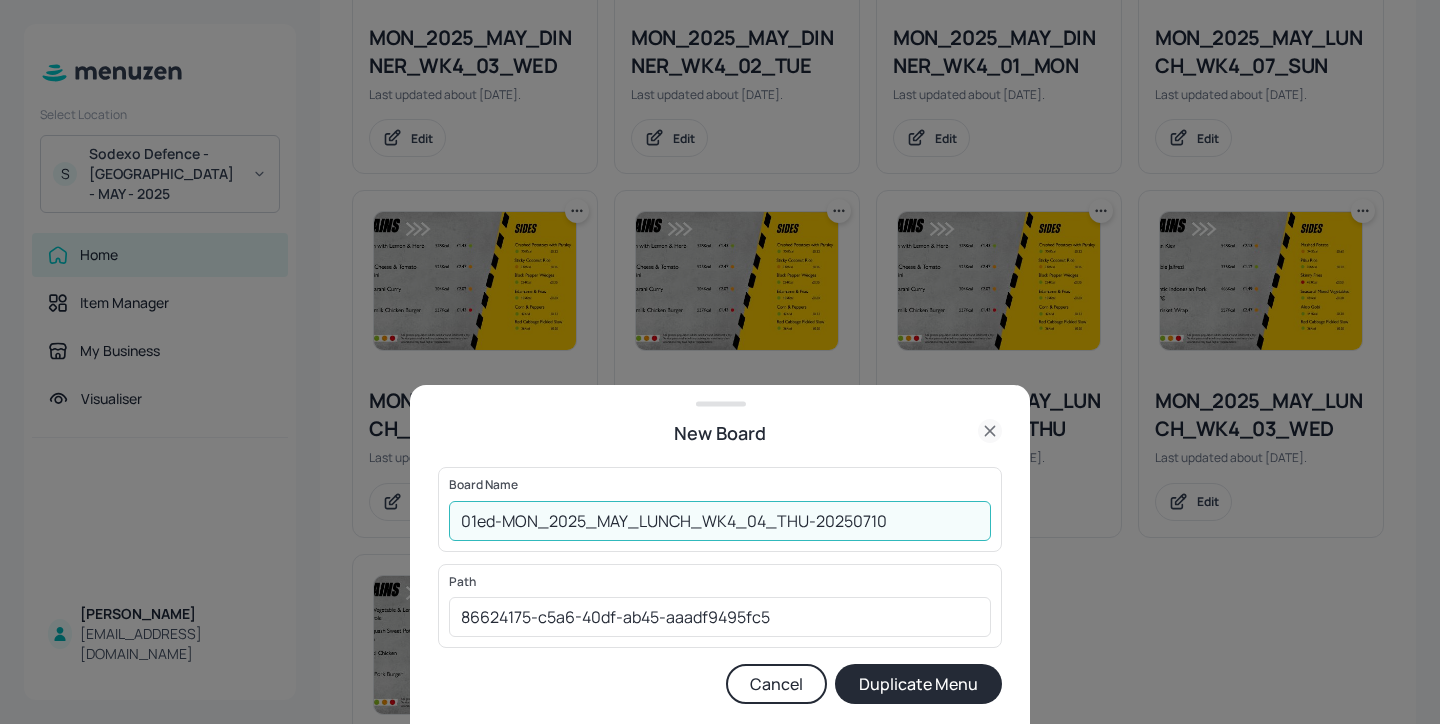 type on "01ed-MON_2025_MAY_LUNCH_WK4_04_THU-20250710" 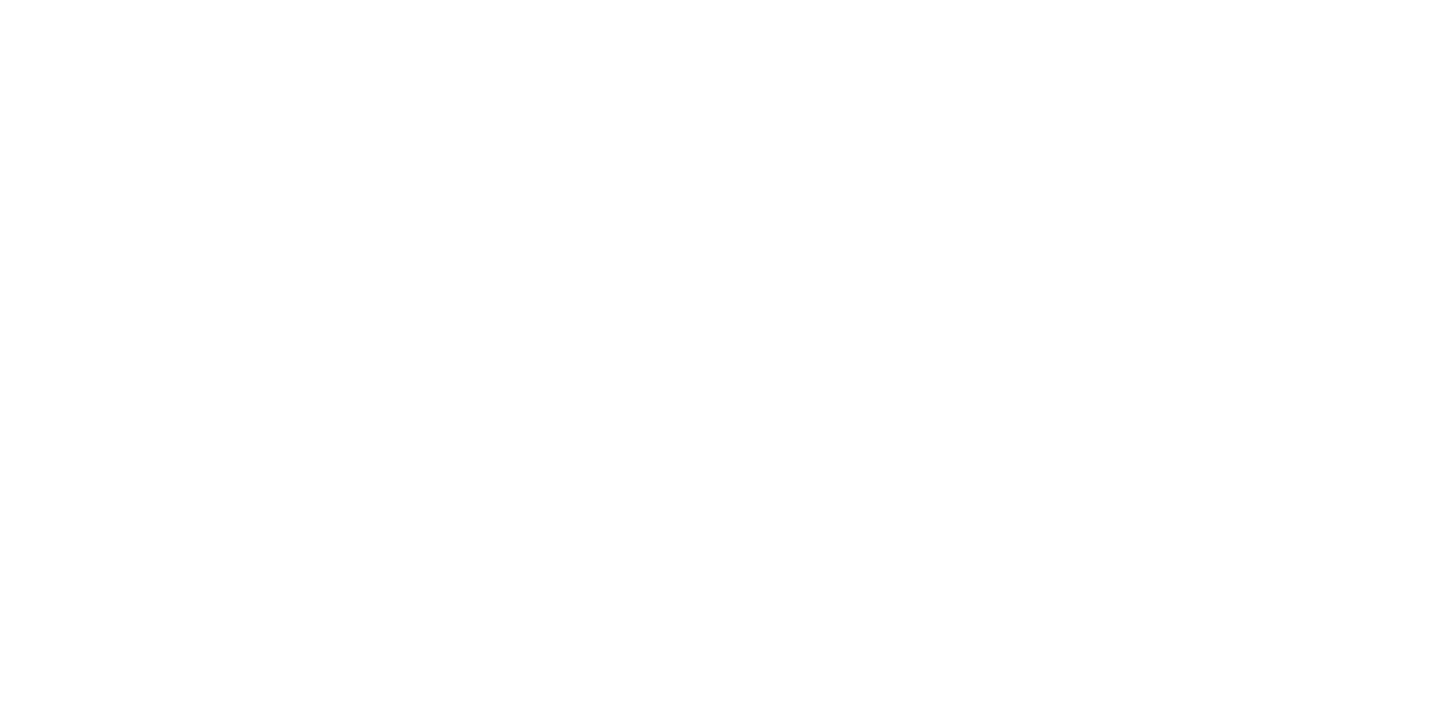 scroll, scrollTop: 0, scrollLeft: 0, axis: both 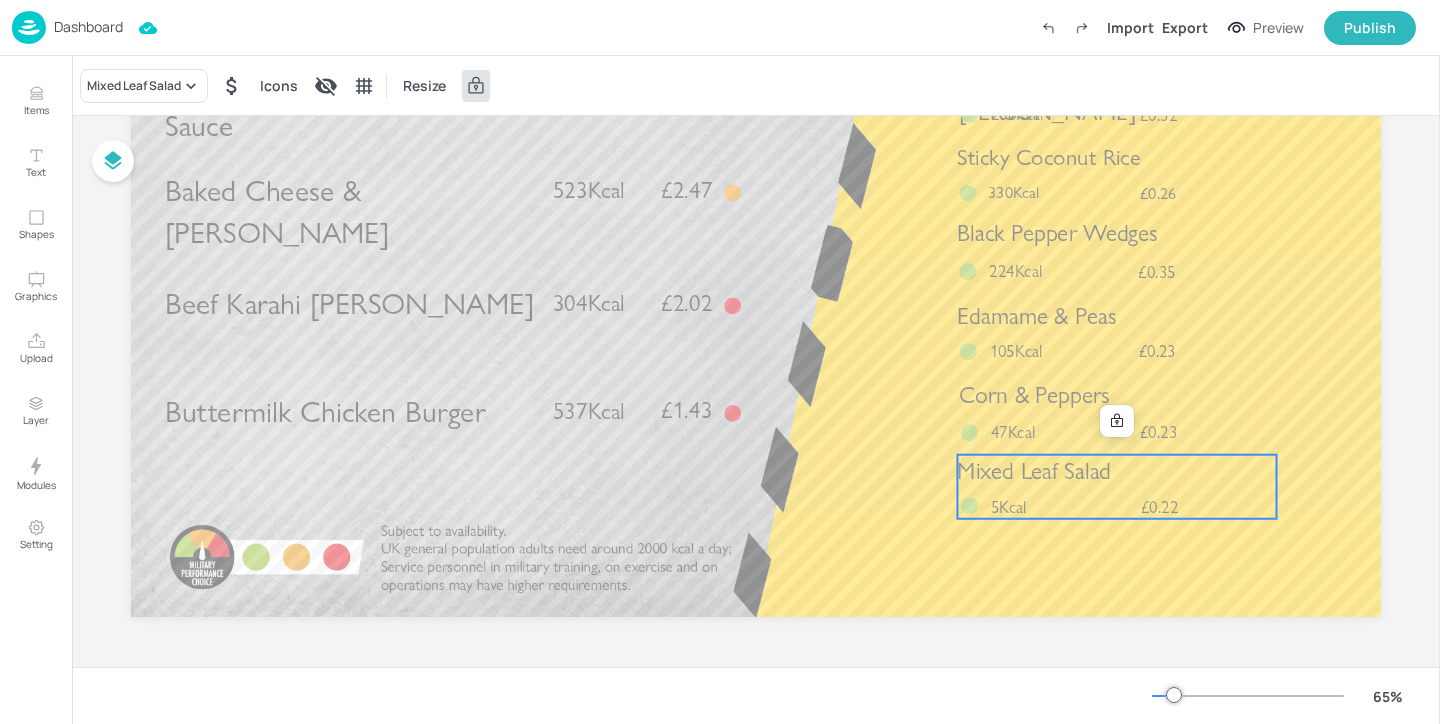 click at bounding box center (970, 506) 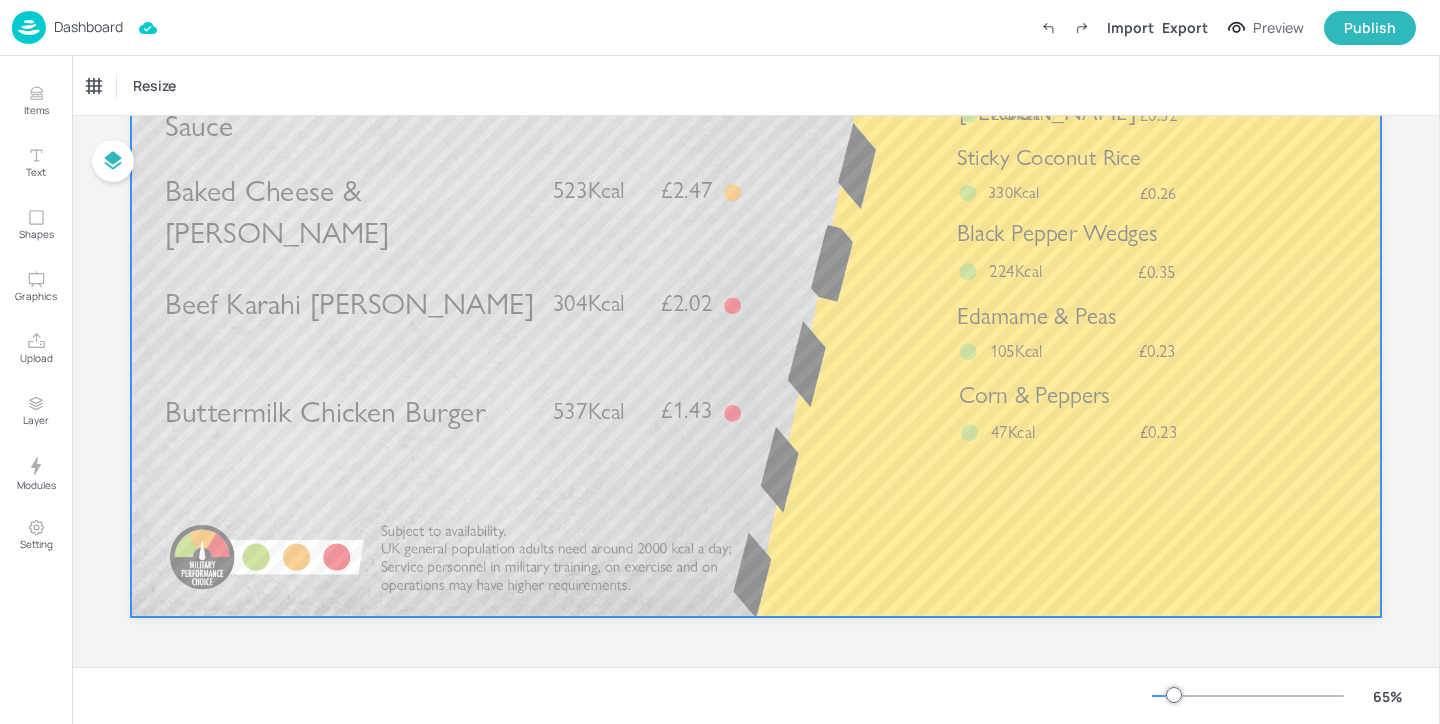 scroll, scrollTop: 0, scrollLeft: 0, axis: both 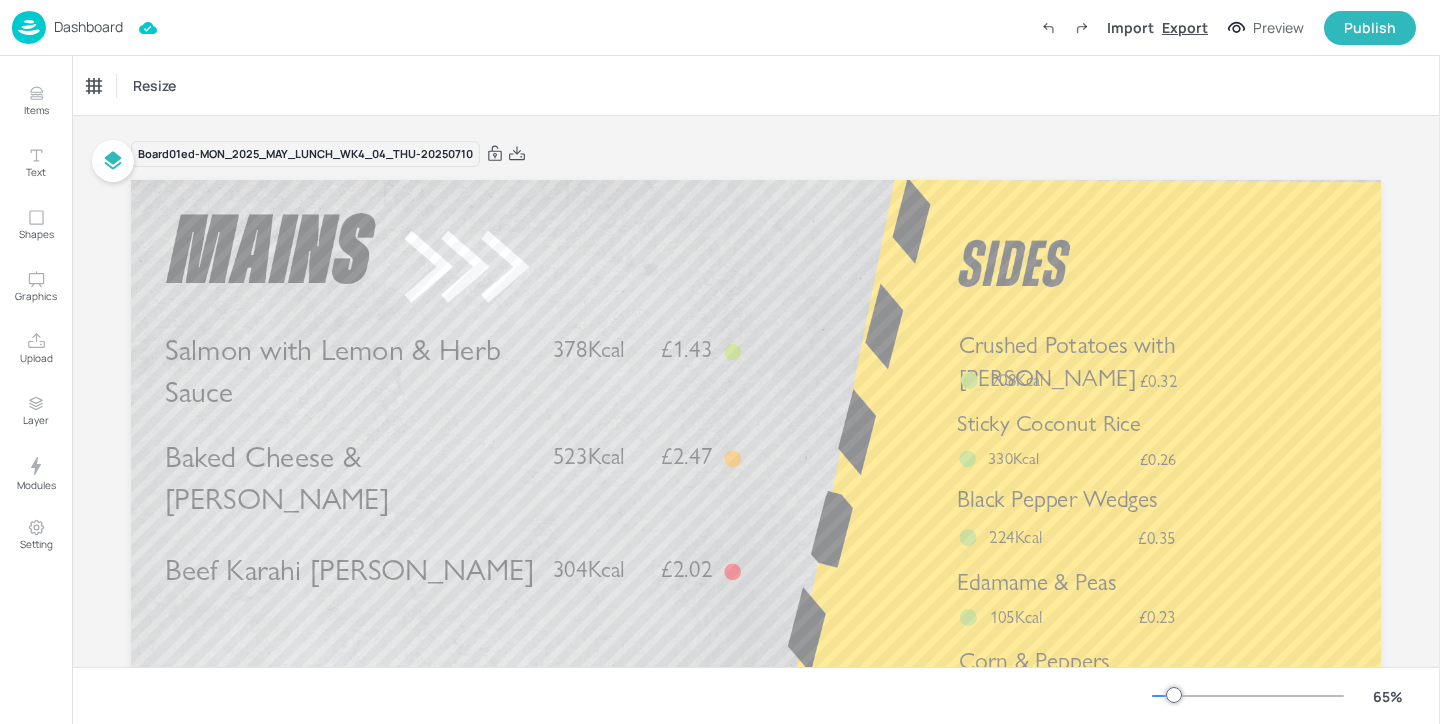click on "Export" at bounding box center [1185, 27] 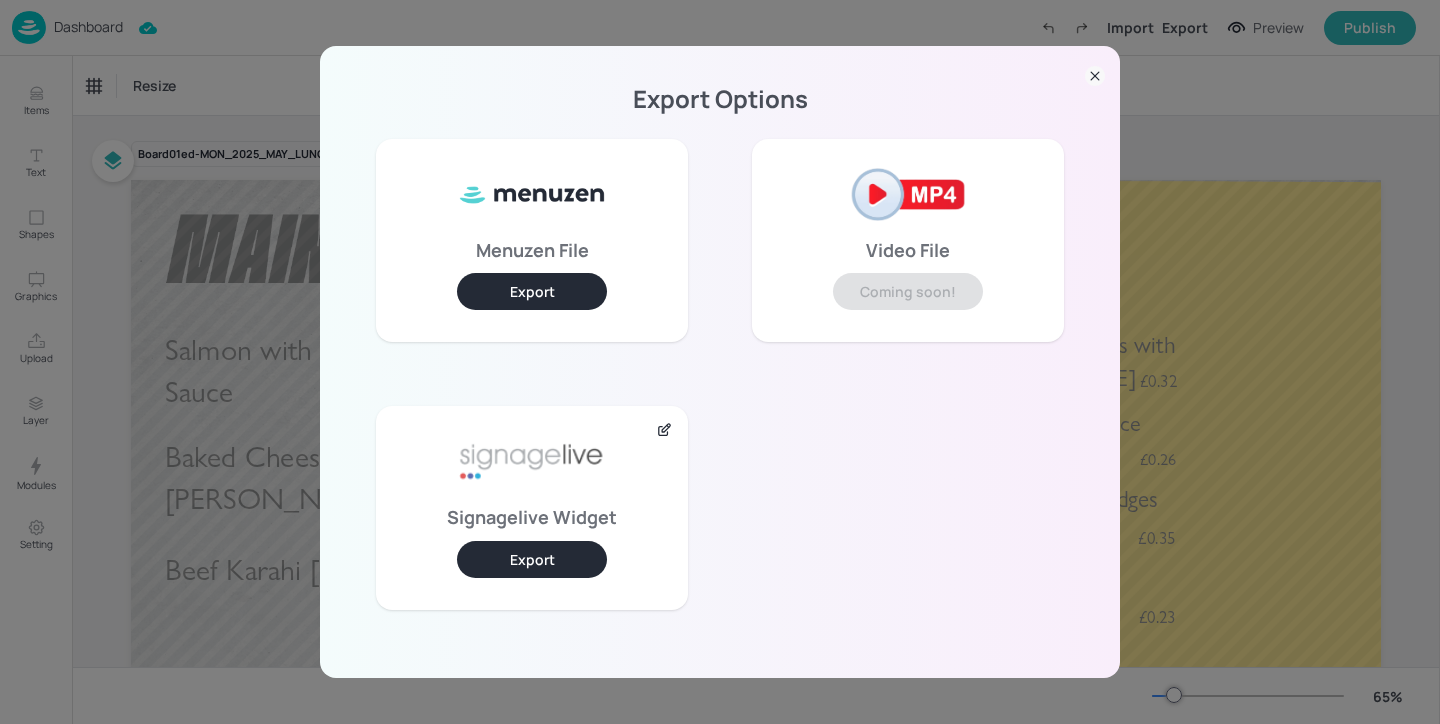 click on "Export" at bounding box center (532, 559) 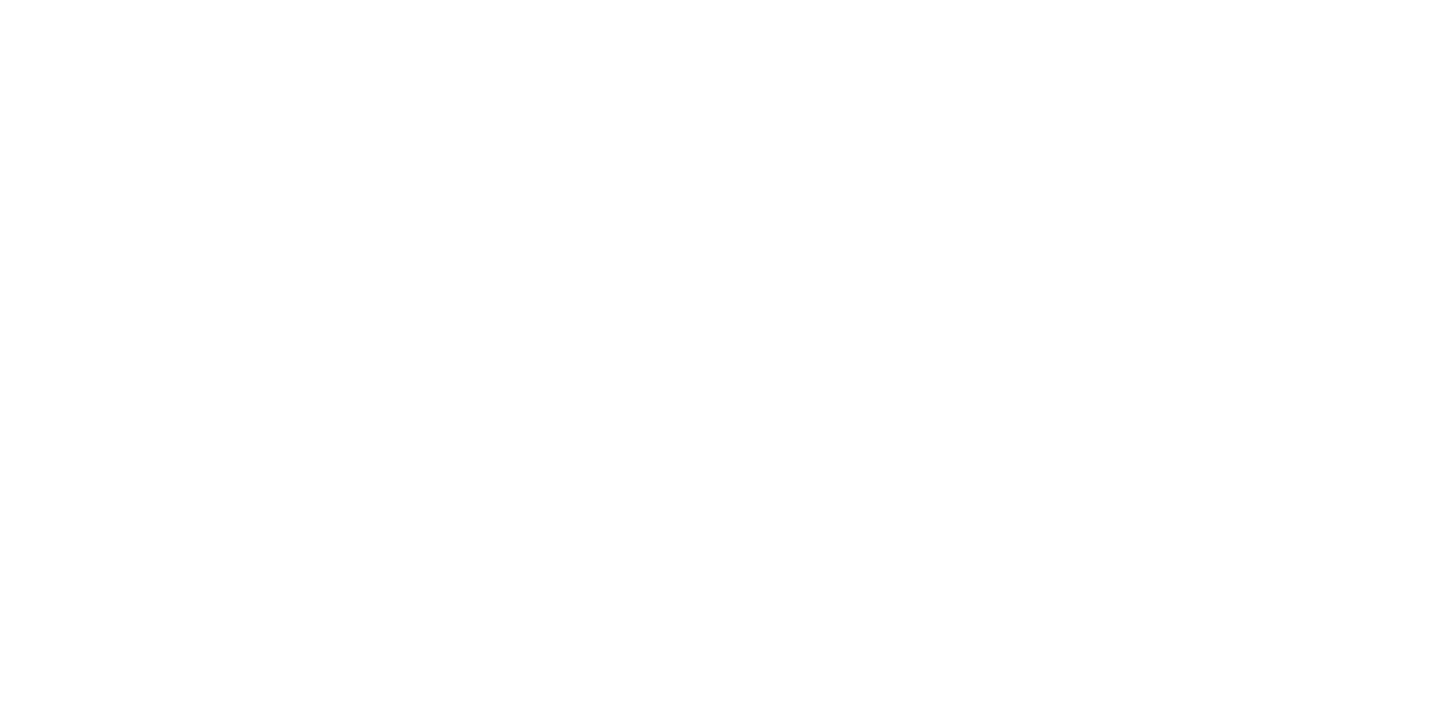 scroll, scrollTop: 0, scrollLeft: 0, axis: both 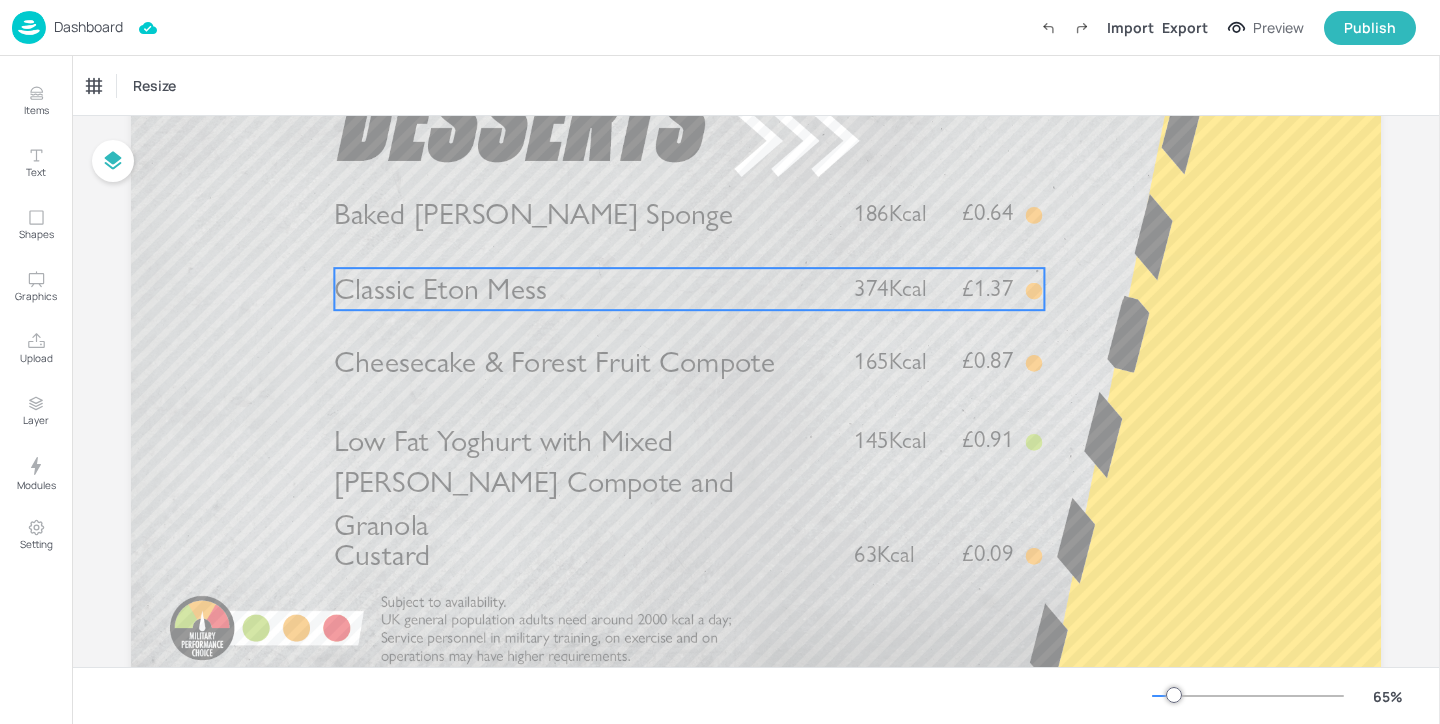 click on "Classic Eton Mess" at bounding box center (440, 289) 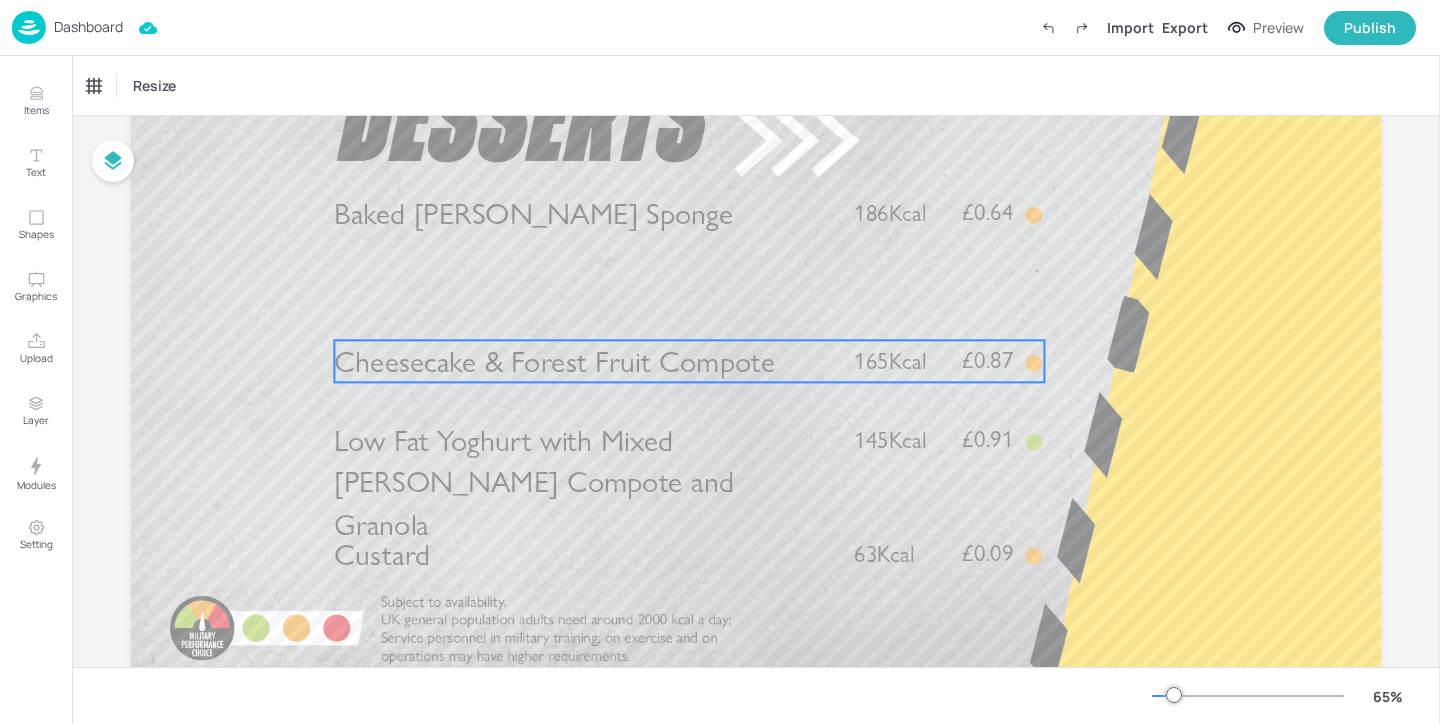 click on "Cheesecake & Forest Fruit Compote" at bounding box center (554, 361) 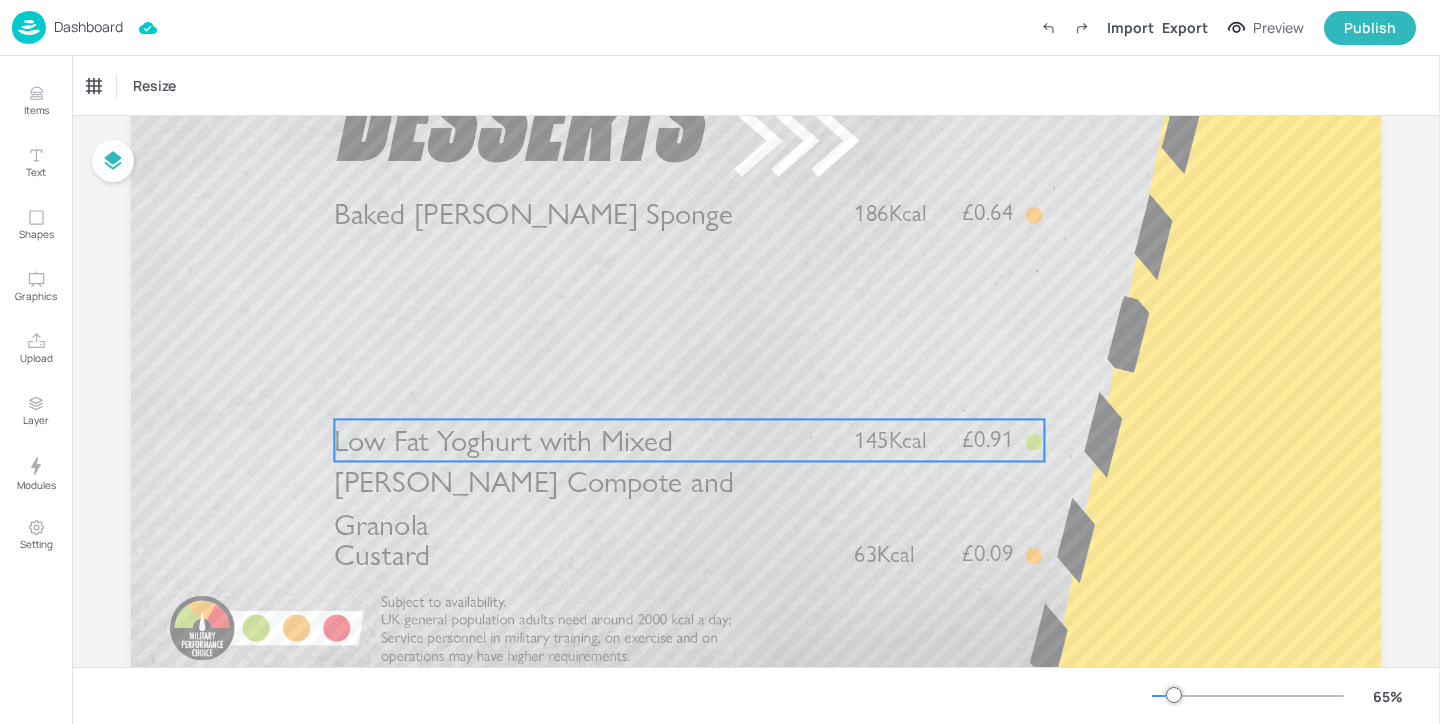 click on "Low Fat Yoghurt with Mixed [PERSON_NAME] Compote and Granola" at bounding box center (533, 482) 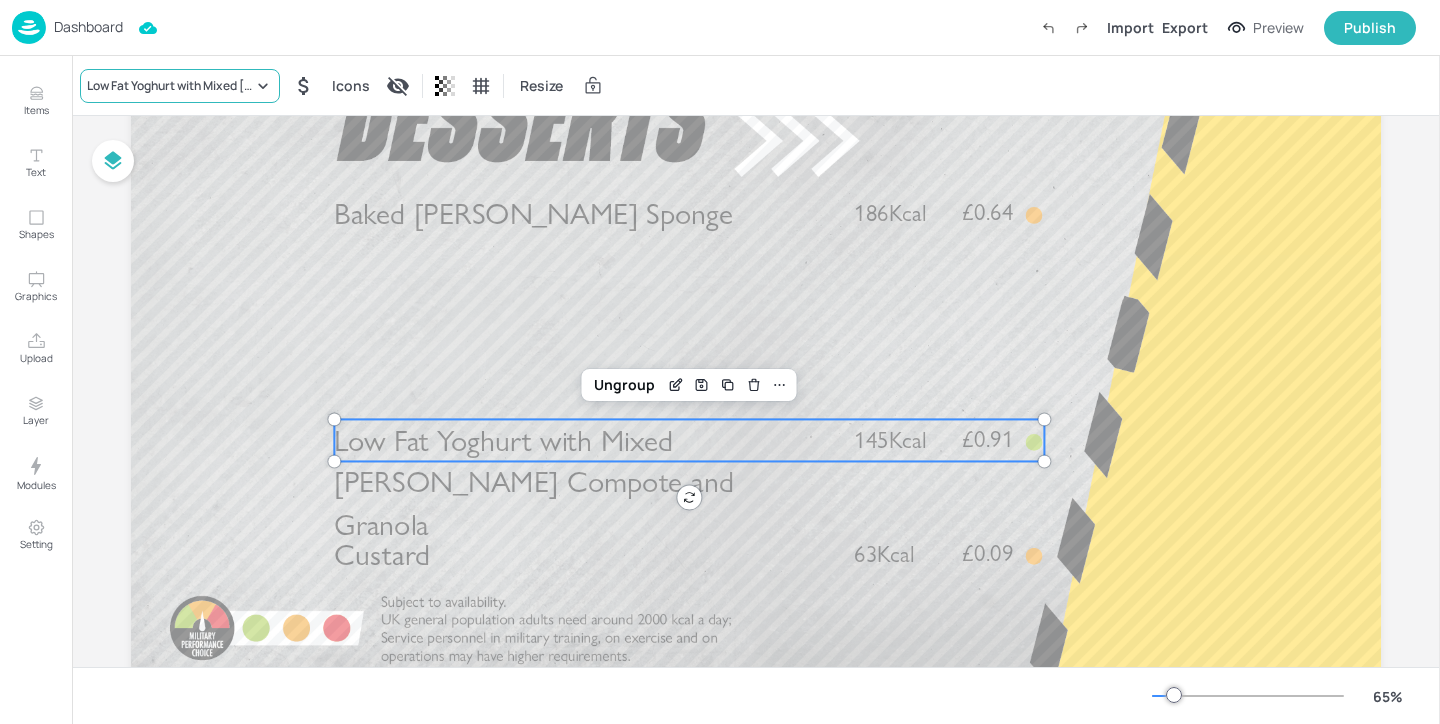 click on "Low Fat Yoghurt with Mixed [PERSON_NAME] Compote and Granola" at bounding box center (180, 86) 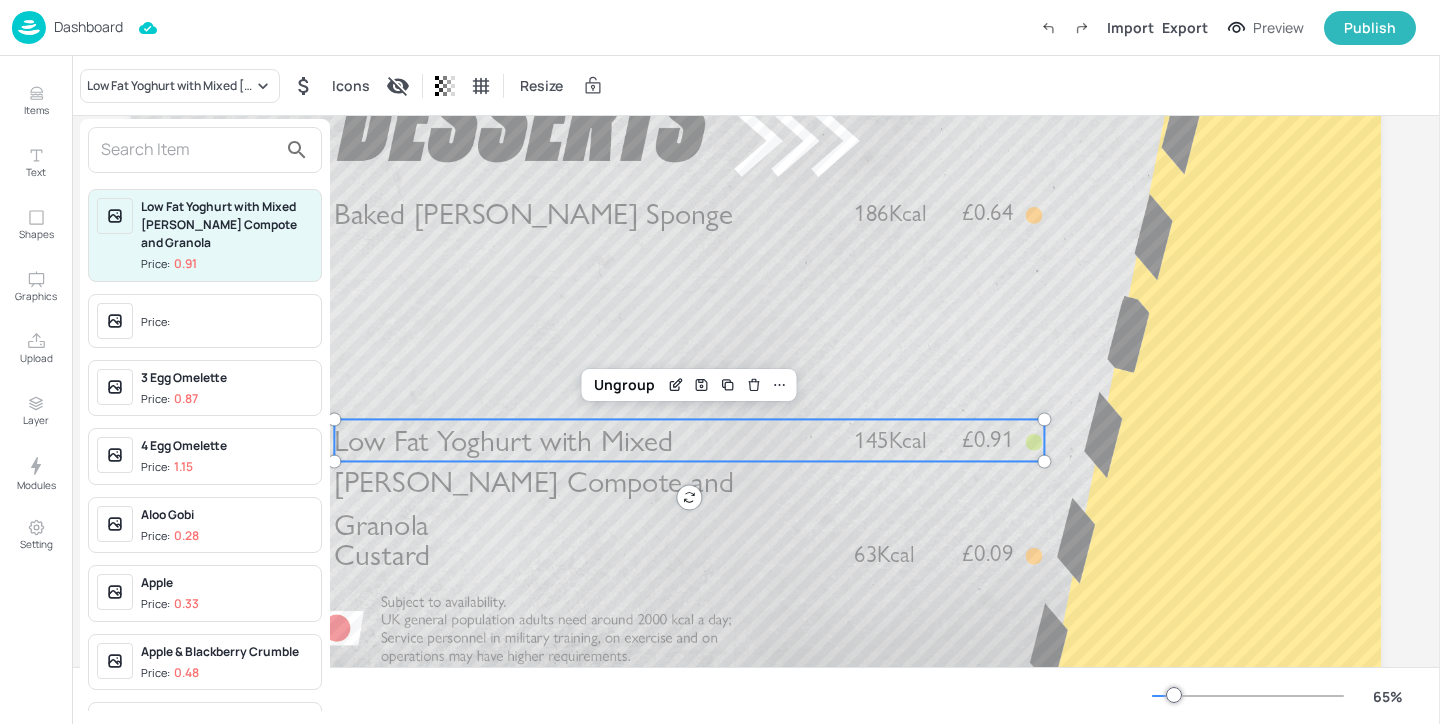 click at bounding box center [189, 150] 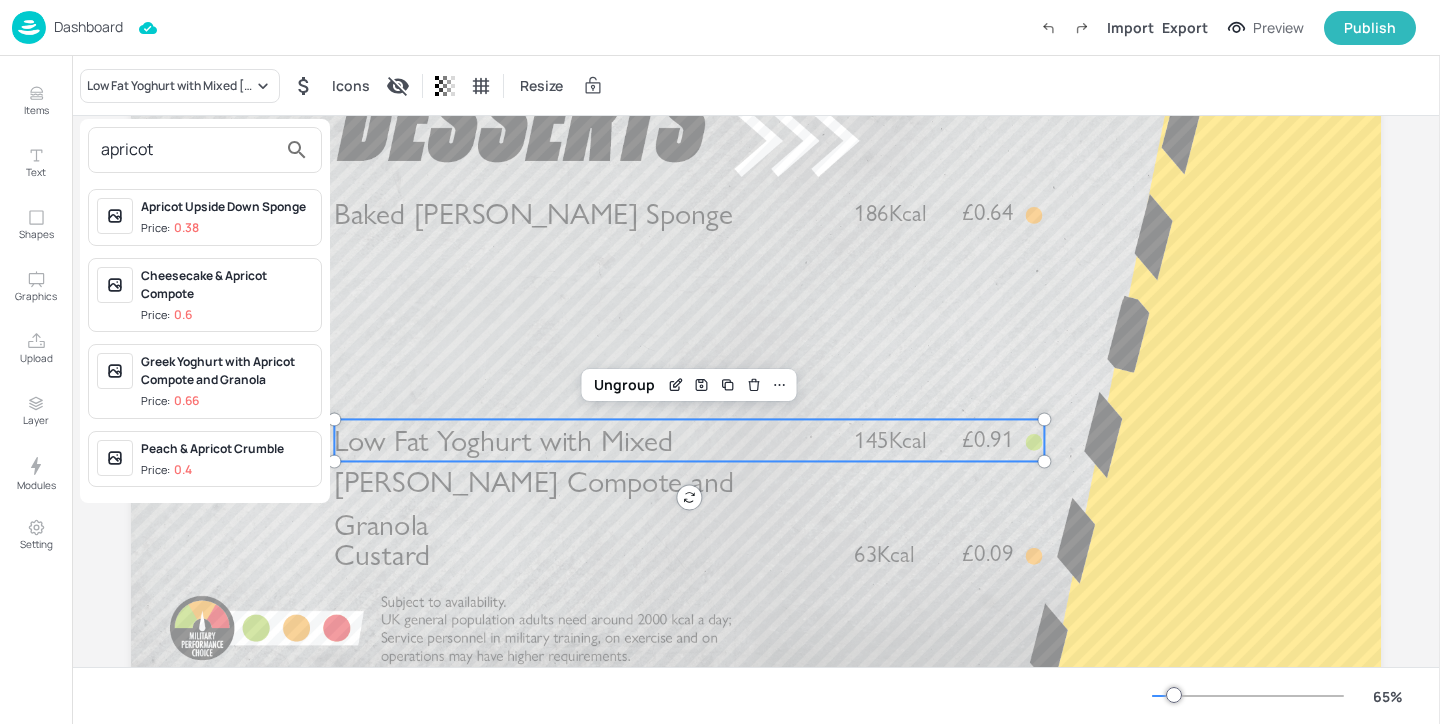 type on "apricot" 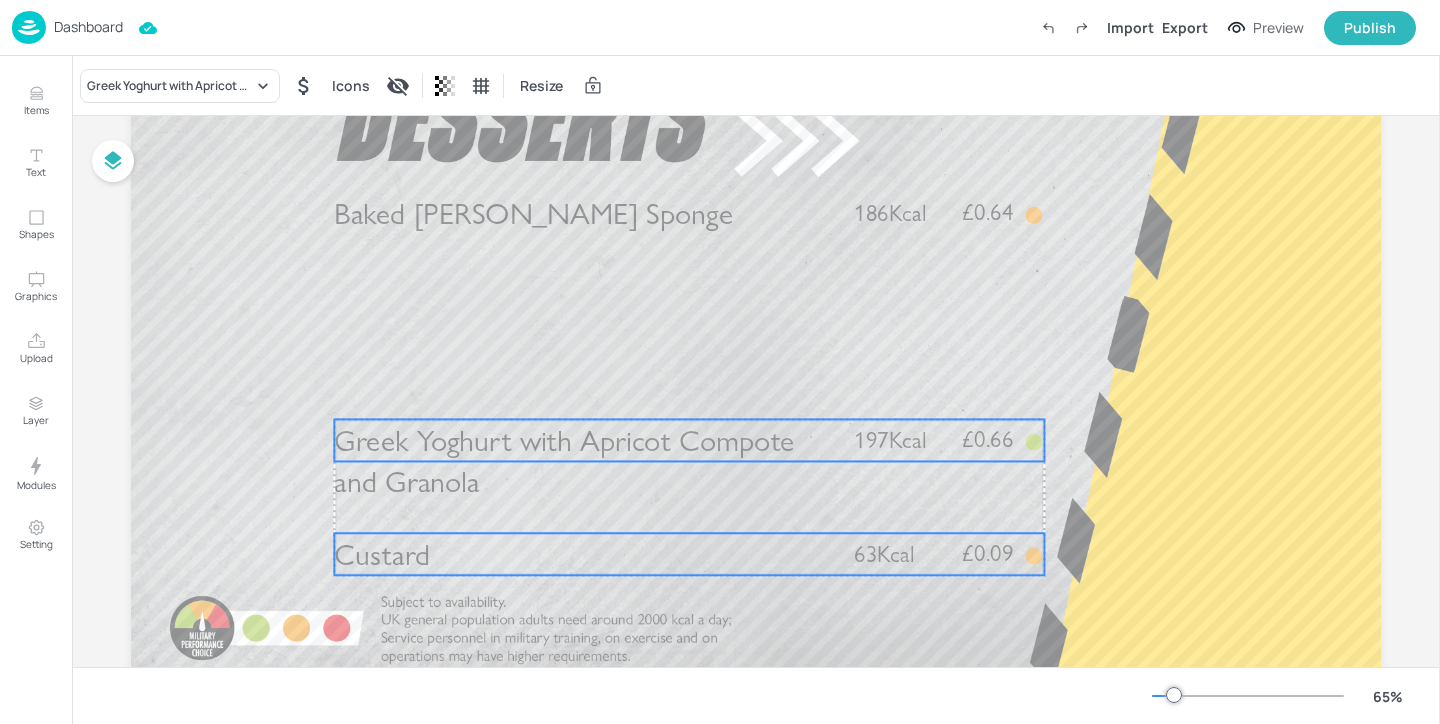 click on "Custard" at bounding box center [382, 554] 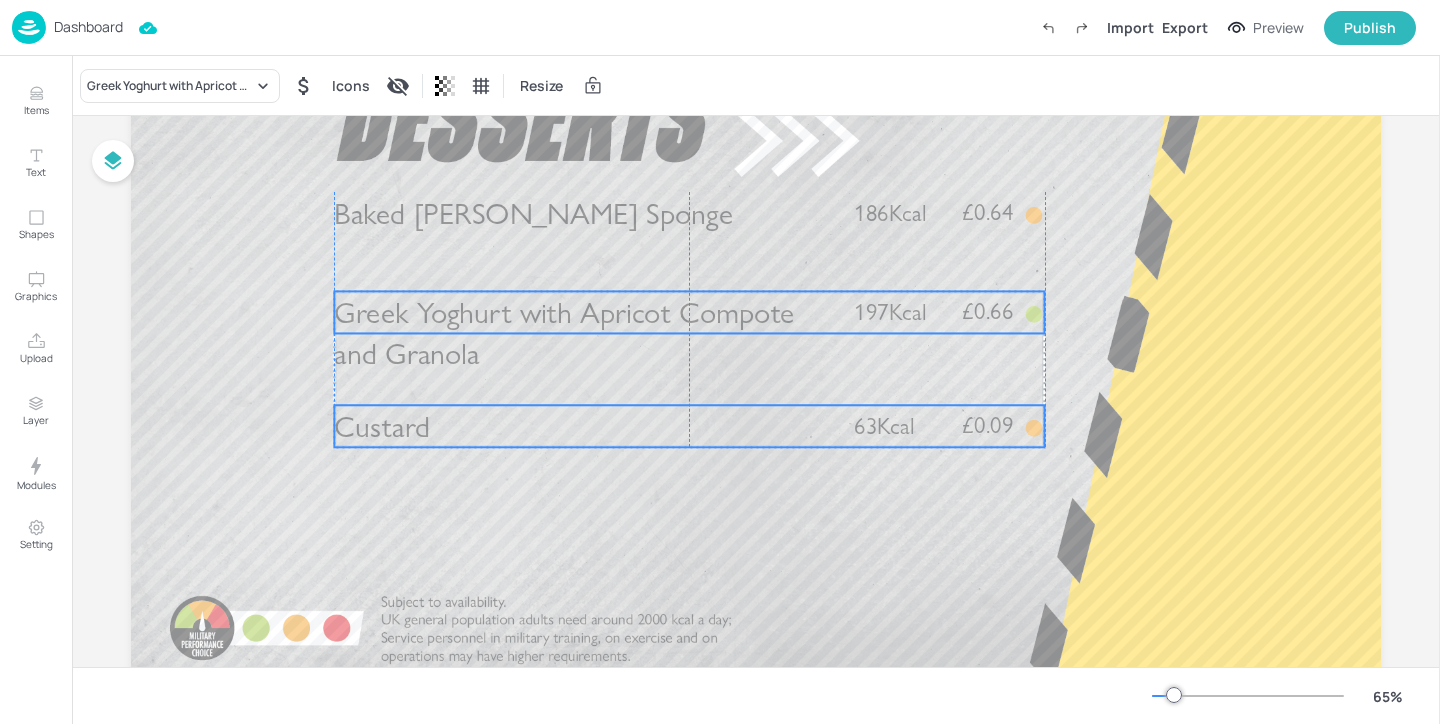 drag, startPoint x: 369, startPoint y: 556, endPoint x: 368, endPoint y: 428, distance: 128.0039 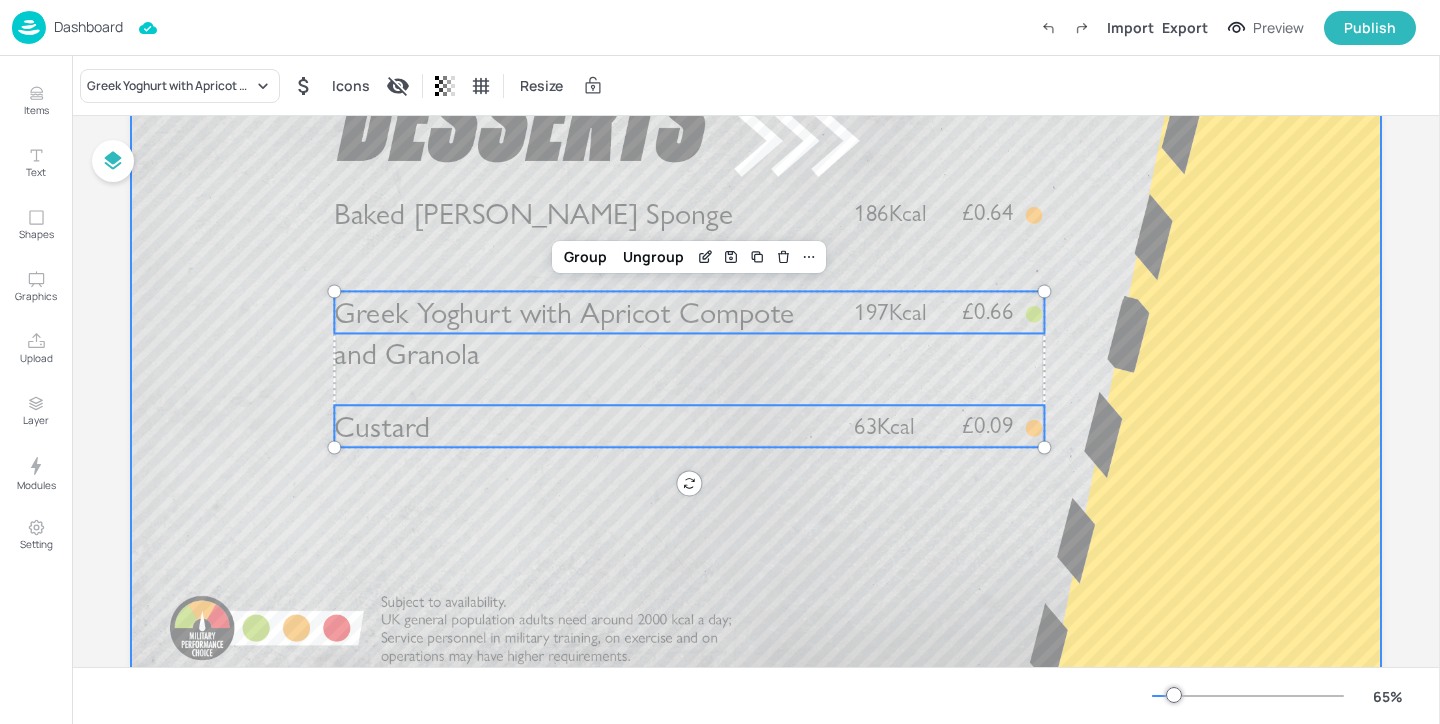 click at bounding box center (756, 336) 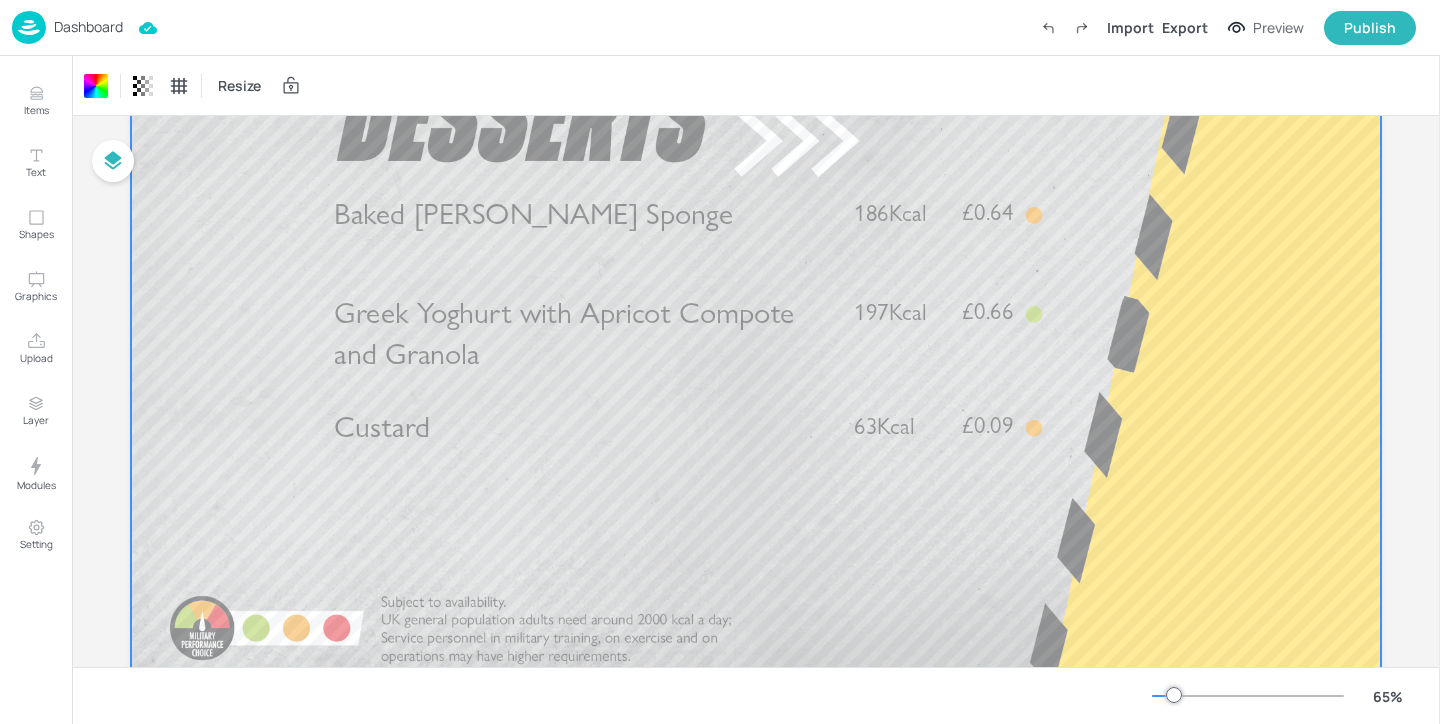 scroll, scrollTop: 0, scrollLeft: 0, axis: both 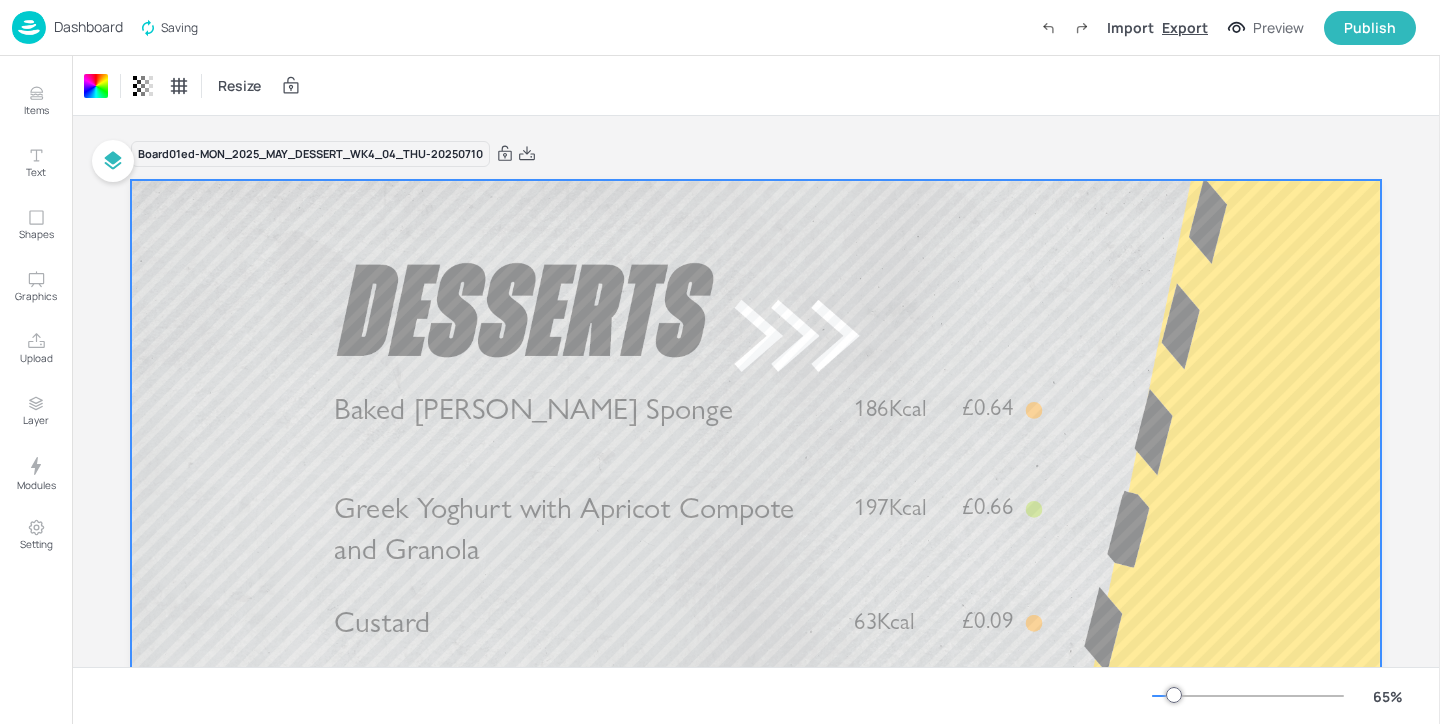click on "Export" at bounding box center (1185, 27) 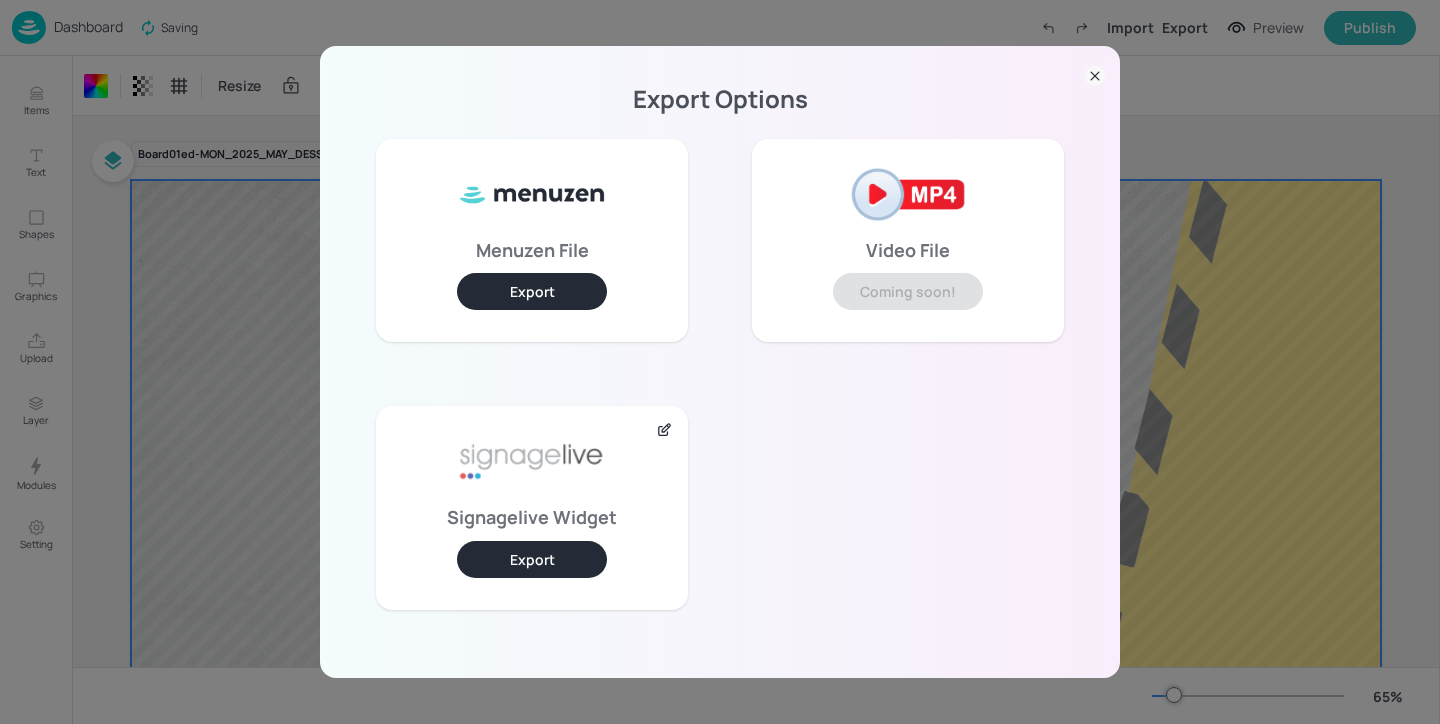 click on "Export" at bounding box center [532, 559] 